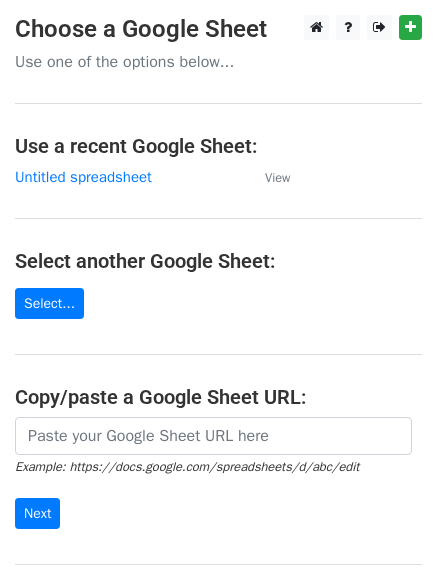 scroll, scrollTop: 0, scrollLeft: 0, axis: both 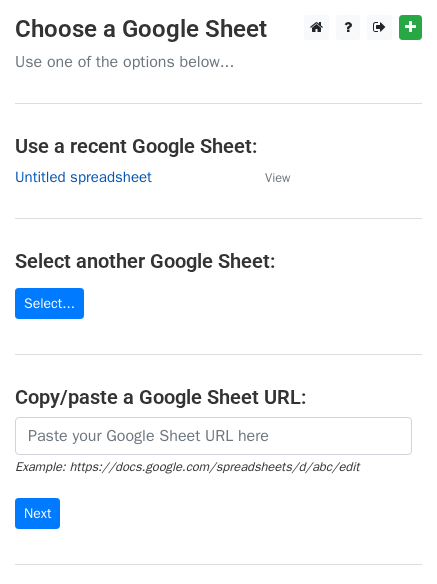 click on "Untitled spreadsheet" at bounding box center [83, 177] 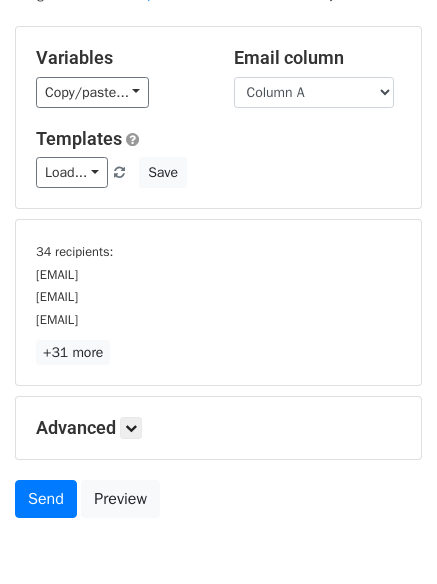 scroll, scrollTop: 186, scrollLeft: 0, axis: vertical 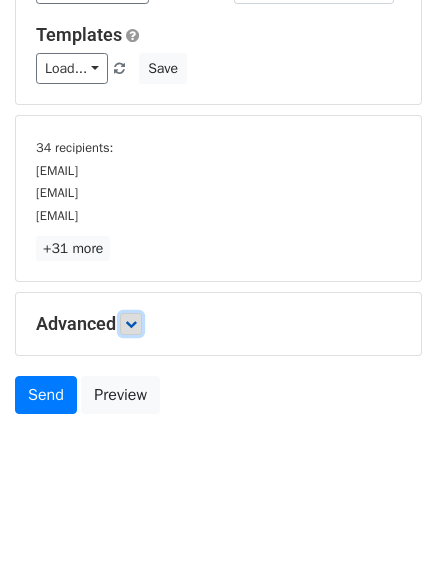 click at bounding box center [131, 324] 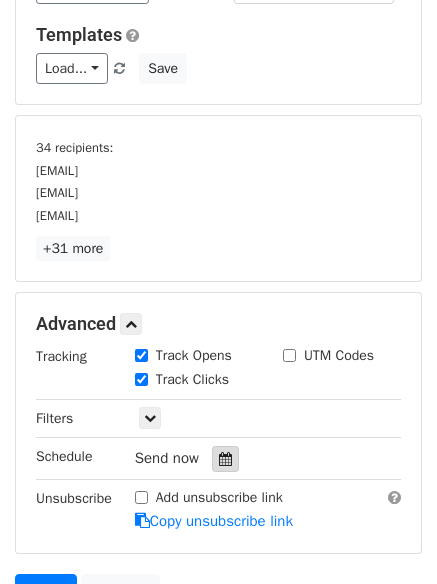 click at bounding box center (225, 459) 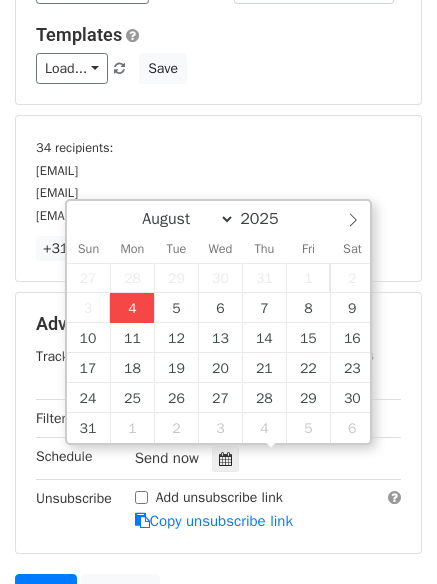 type on "2025-08-04 13:13" 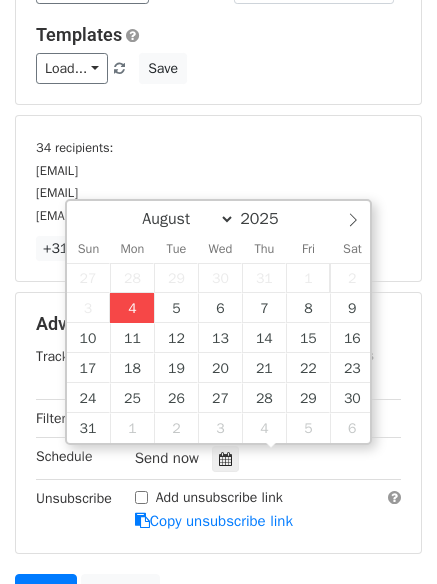 type on "01" 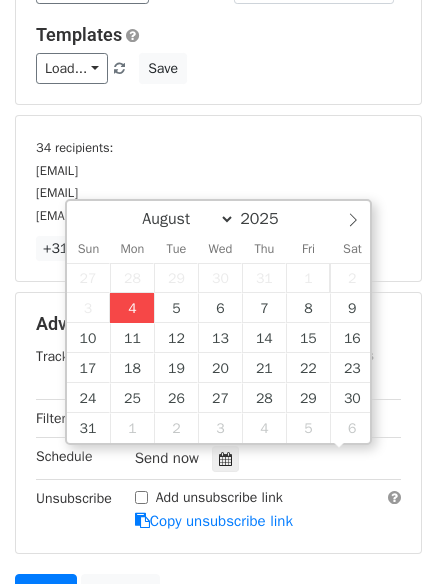scroll, scrollTop: 1, scrollLeft: 0, axis: vertical 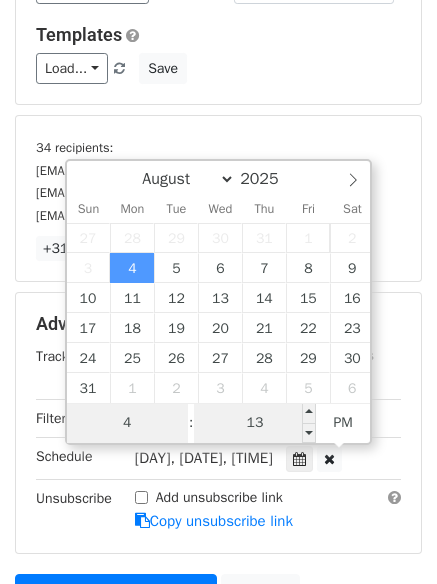 type on "4" 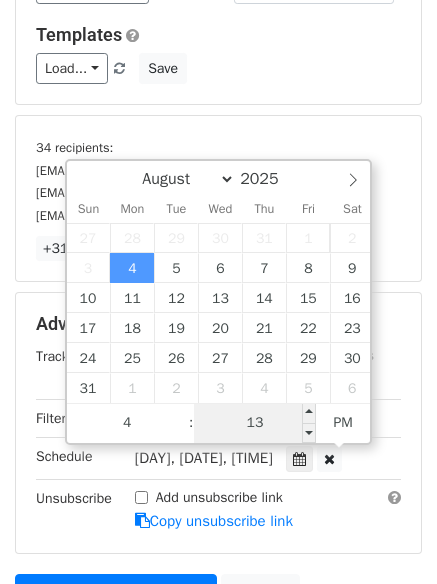 type on "2025-08-04 16:13" 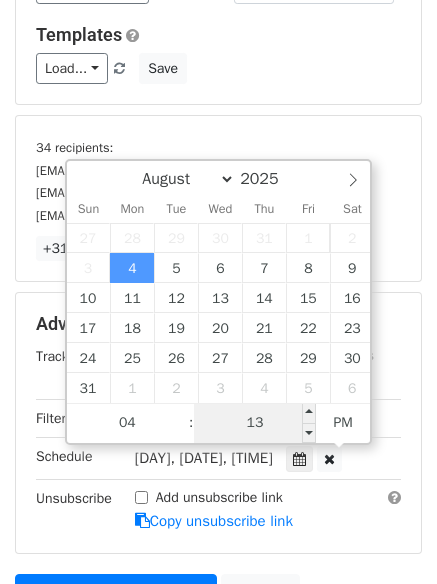 click on "13" at bounding box center (255, 423) 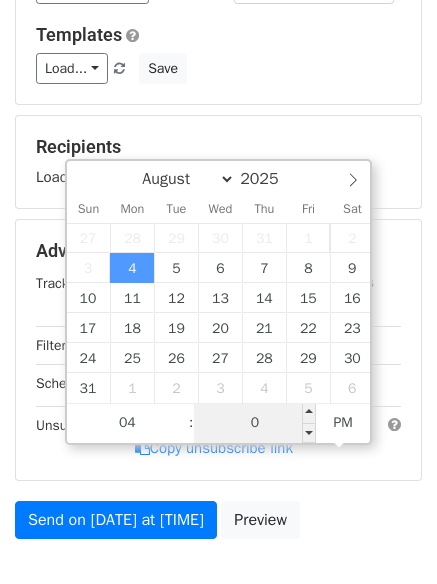 type on "00" 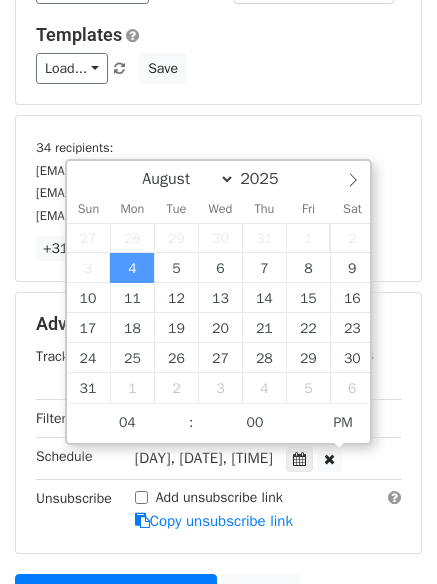type on "2025-08-04 16:00" 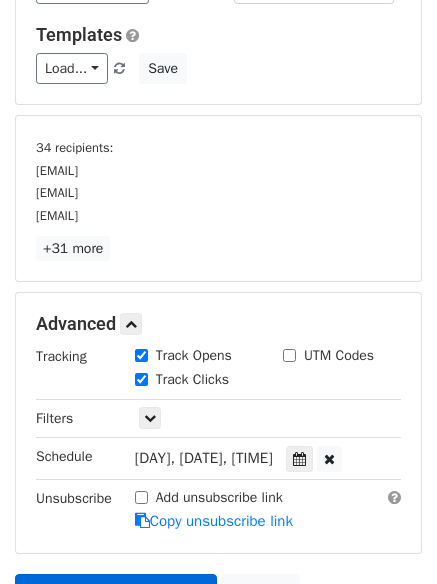 click at bounding box center (142, 520) 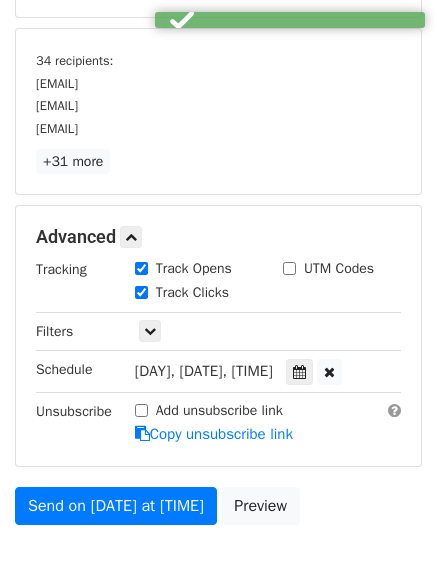 scroll, scrollTop: 382, scrollLeft: 0, axis: vertical 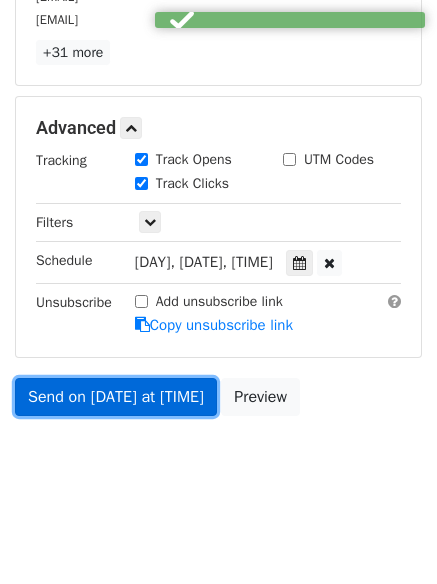 click on "Send on Aug 4 at 4:00pm" at bounding box center [116, 397] 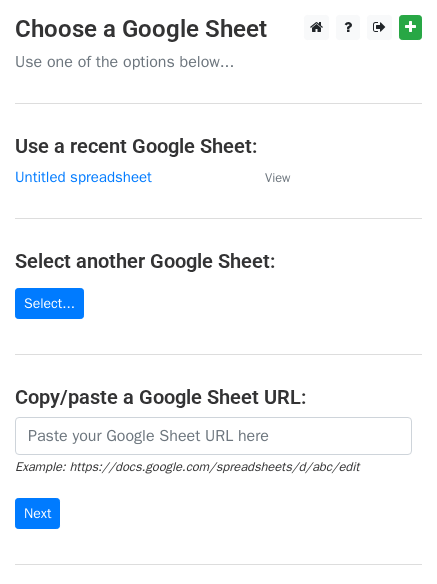 scroll, scrollTop: 0, scrollLeft: 0, axis: both 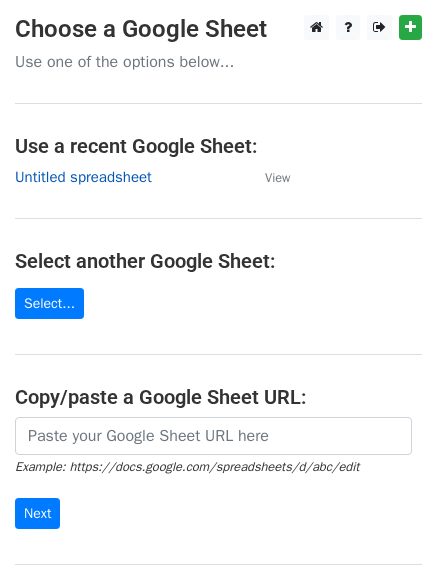 click on "Untitled spreadsheet" at bounding box center (83, 177) 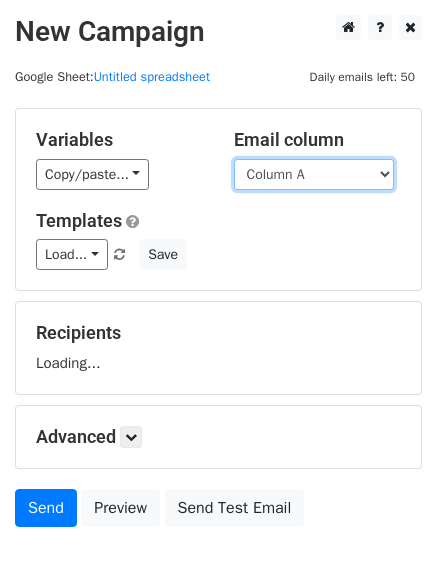 drag, startPoint x: 0, startPoint y: 0, endPoint x: 305, endPoint y: 177, distance: 352.6386 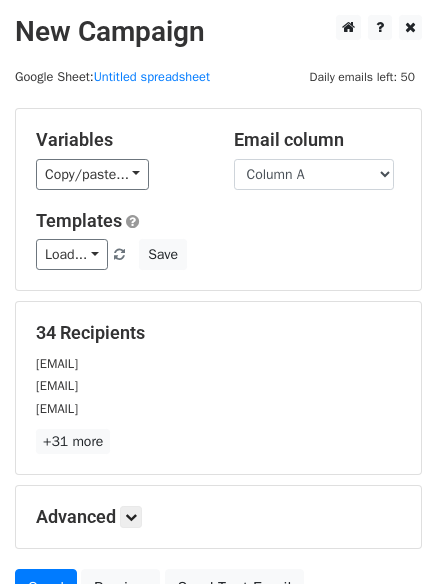 click on "Templates" at bounding box center (218, 221) 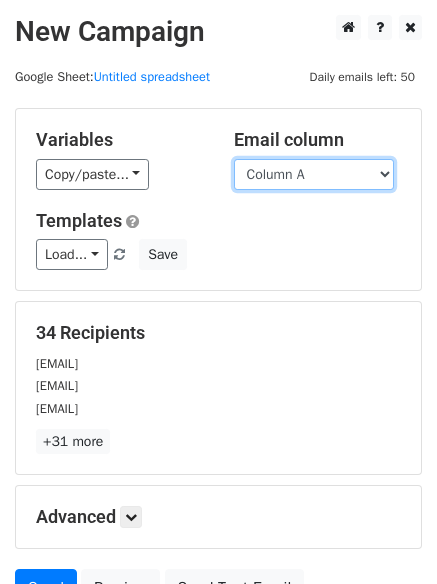 click on "Column A
Column B
Column C" at bounding box center (314, 174) 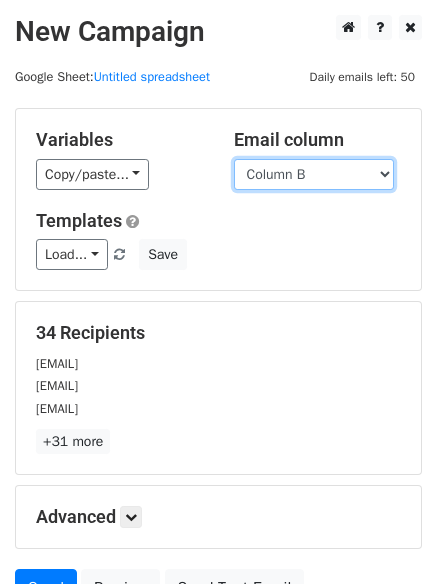 click on "Column A
Column B
Column C" at bounding box center (314, 174) 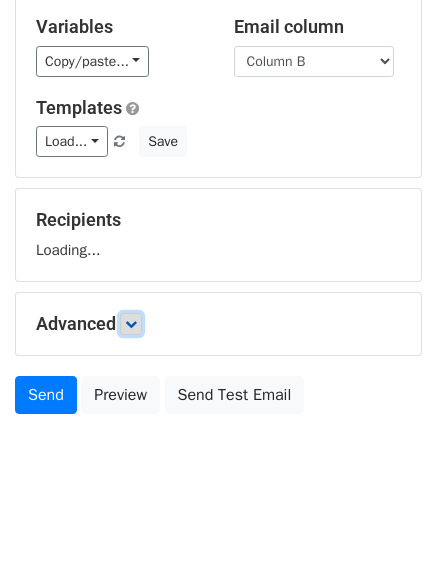click at bounding box center [131, 324] 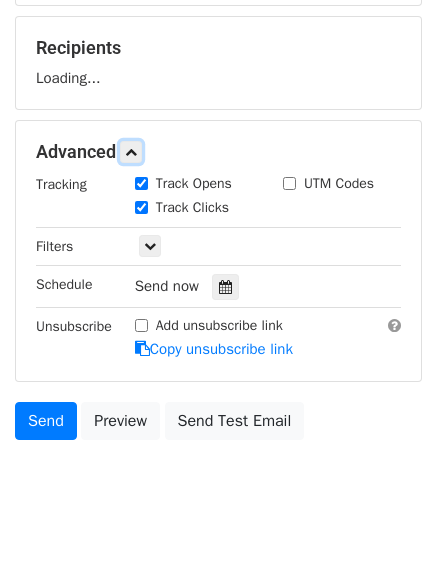 scroll, scrollTop: 296, scrollLeft: 0, axis: vertical 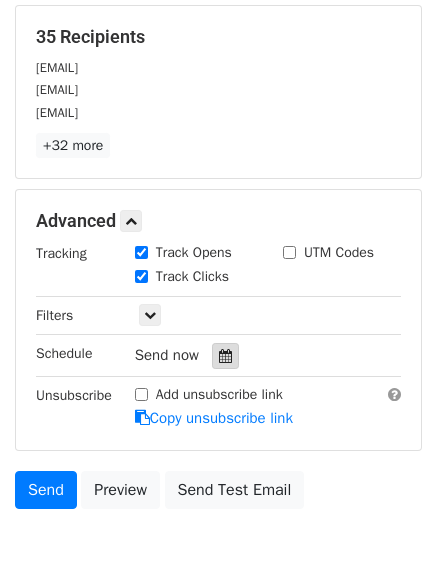 click at bounding box center [225, 356] 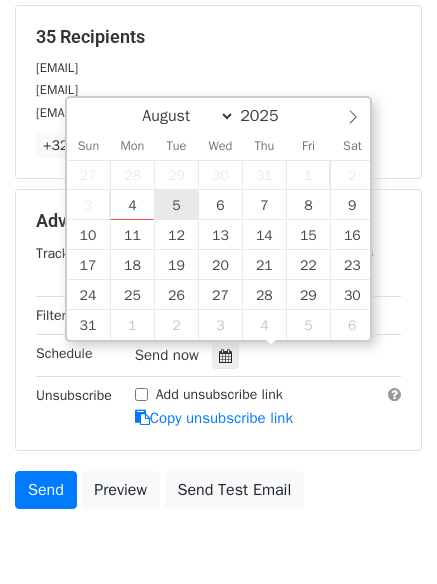 type on "2025-08-05 12:00" 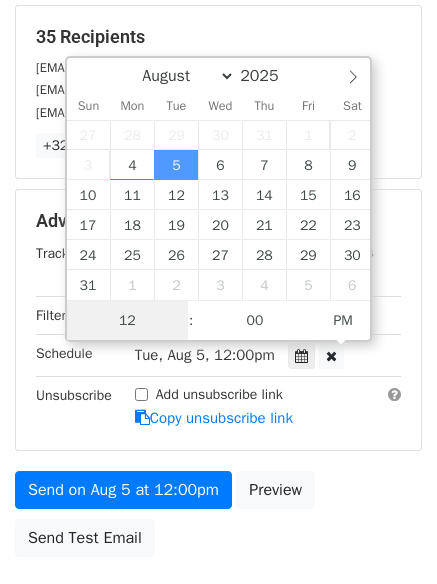scroll, scrollTop: 1, scrollLeft: 0, axis: vertical 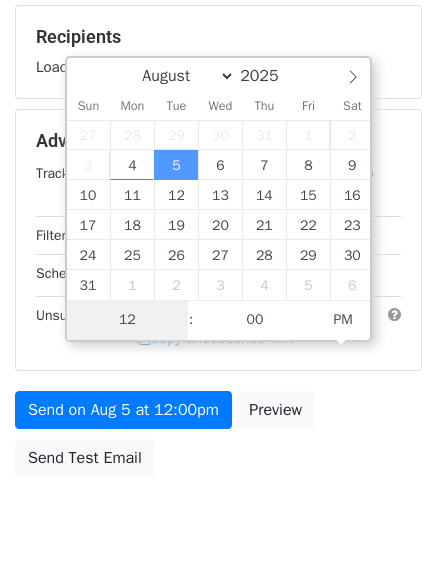 type on "5" 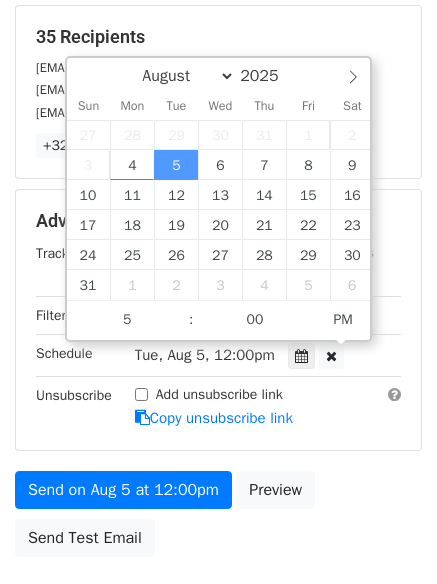 type on "2025-08-05 17:00" 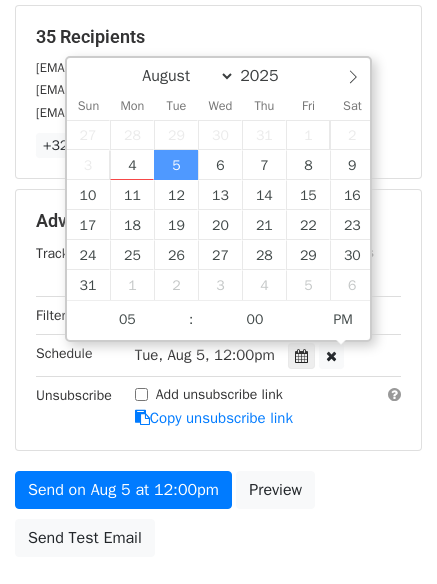 click on "Send on Aug 5 at 12:00pm
Preview
Send Test Email" at bounding box center [218, 519] 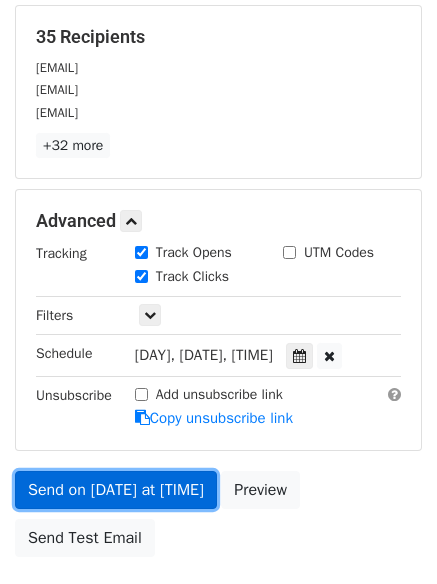 click on "New Campaign
Daily emails left: 50
Google Sheet:
Untitled spreadsheet
Variables
Copy/paste...
{{Column A}}
{{Column B}}
{{Column C}}
Email column
Column A
Column B
Column C
Templates
Load...
No templates saved
Save
35 Recipients
info@arkansasaap.org
help@easyhealthoptions.com
contact@victimrights.com
+32 more
35 Recipients
×
info@arkansasaap.org
help@easyhealthoptions.com
contact@victimrights.com
info@crric.org
info@palestinenature.org
mazin@qumsiyeh.org
info@rulesoflawonearth.org
info@premiergutterprotection.com
teamsarkariresult.study@gmail.com
eric@erichenrylaw.com
gceconferences@acs.org
info@self.org
trade@petslovefresh.com
neuroarm@ucalgary.ca
info@mahonfirm.com
info@stantonlawllc.com" at bounding box center (218, 183) 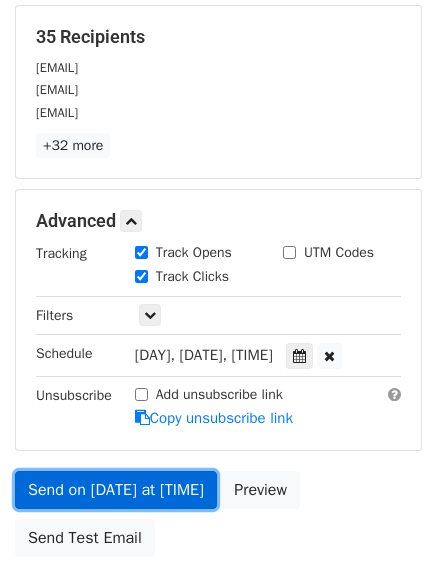 click on "Send on Aug 5 at 5:00pm" at bounding box center [116, 490] 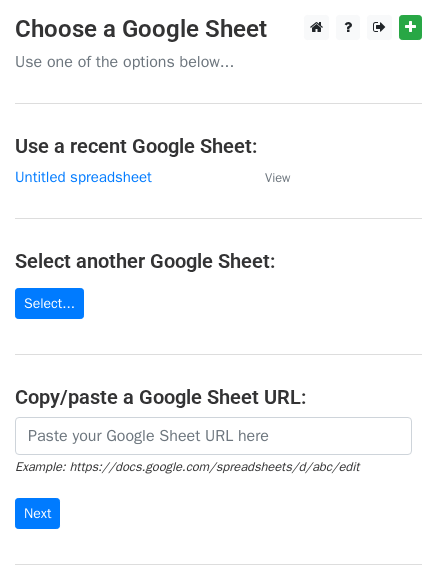 scroll, scrollTop: 0, scrollLeft: 0, axis: both 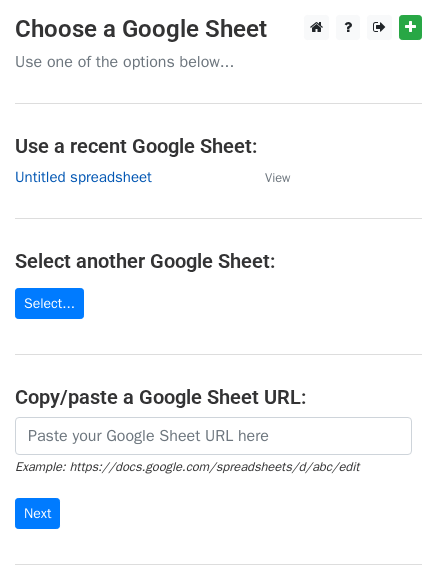 click on "Untitled spreadsheet" at bounding box center [83, 177] 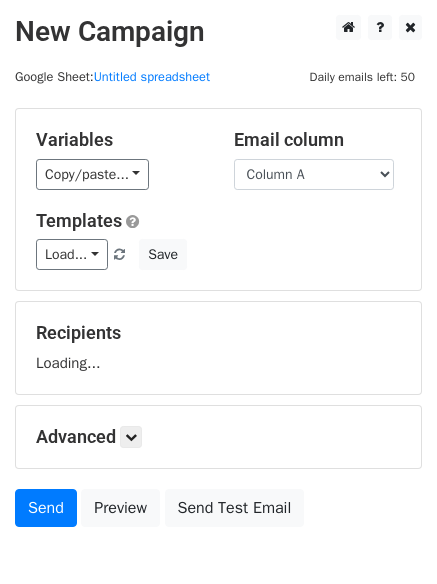 scroll, scrollTop: 0, scrollLeft: 0, axis: both 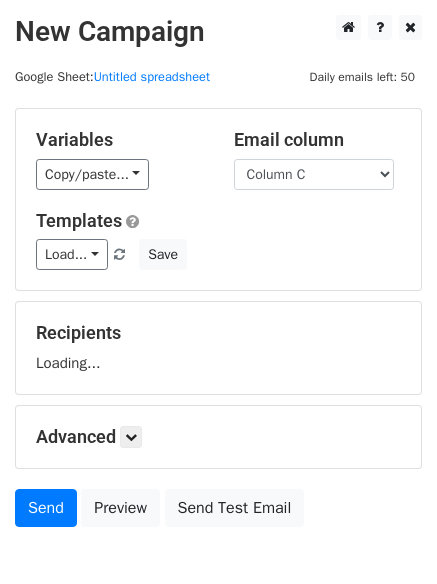 click on "Column A
Column B
Column C" at bounding box center (314, 174) 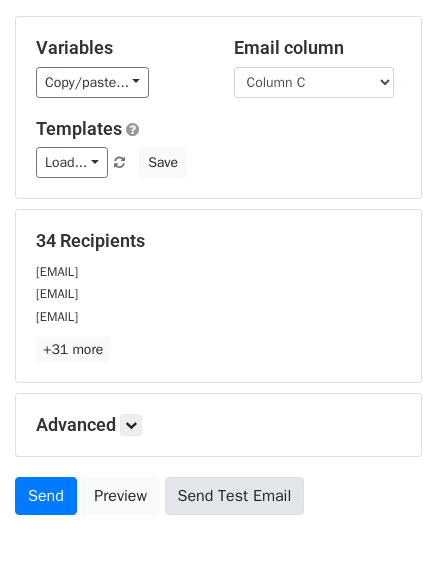 scroll, scrollTop: 113, scrollLeft: 0, axis: vertical 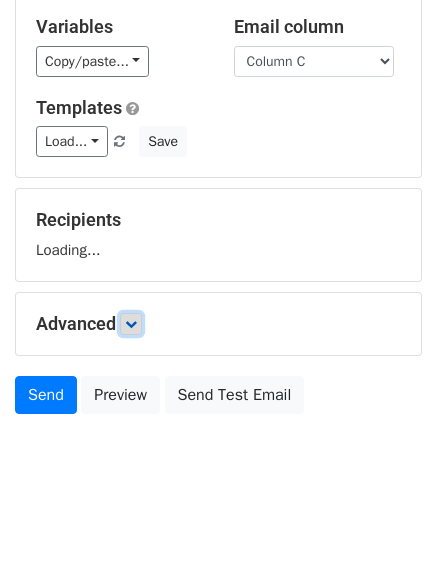 click at bounding box center [131, 324] 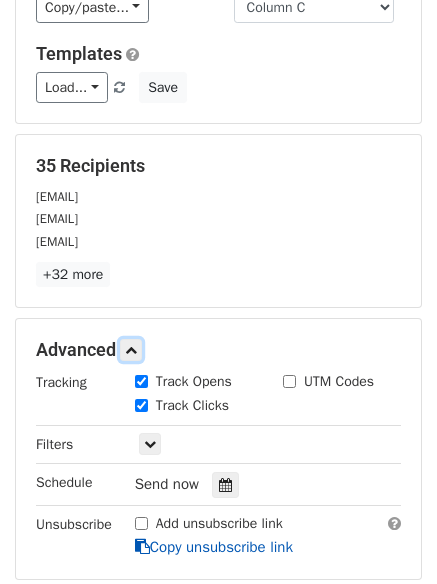 scroll, scrollTop: 213, scrollLeft: 0, axis: vertical 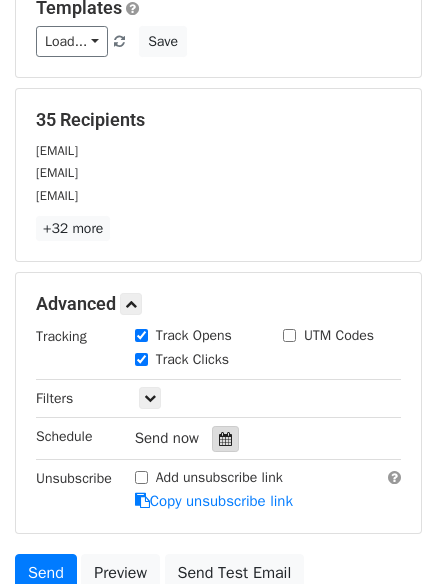 click at bounding box center [225, 439] 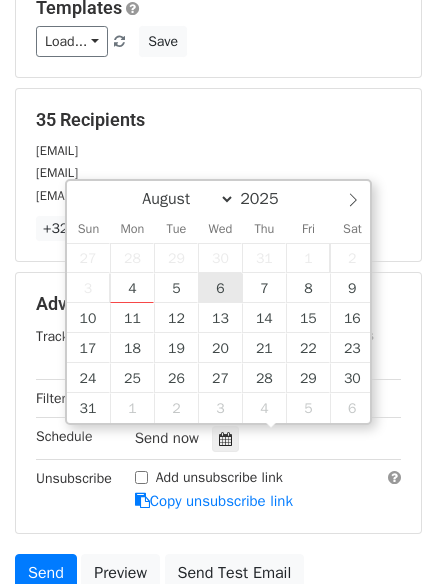 type on "2025-08-06 12:00" 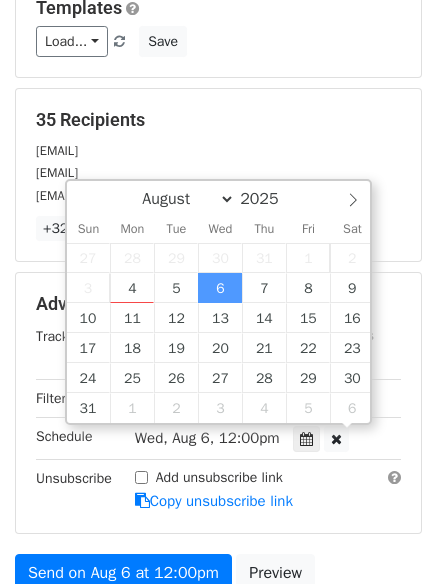 scroll, scrollTop: 1, scrollLeft: 0, axis: vertical 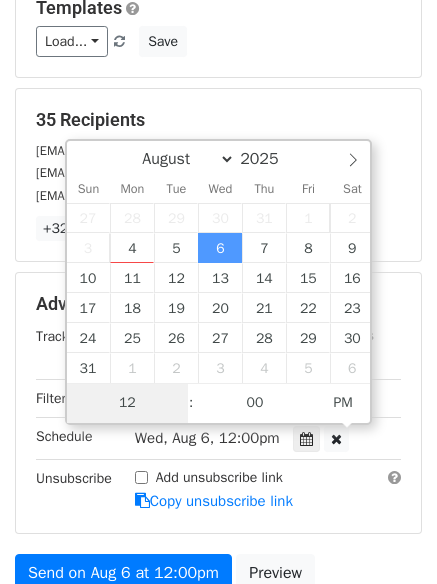 type on "6" 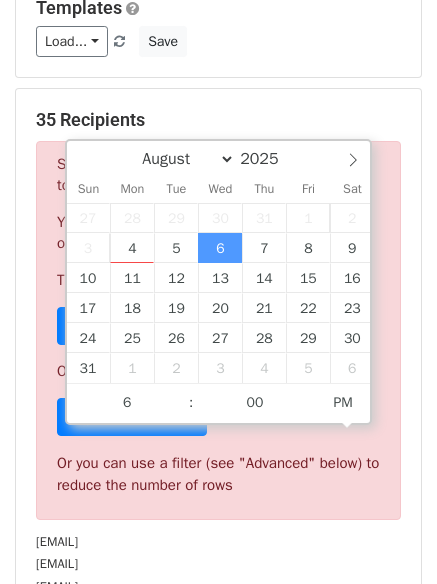 type on "2025-08-06 18:00" 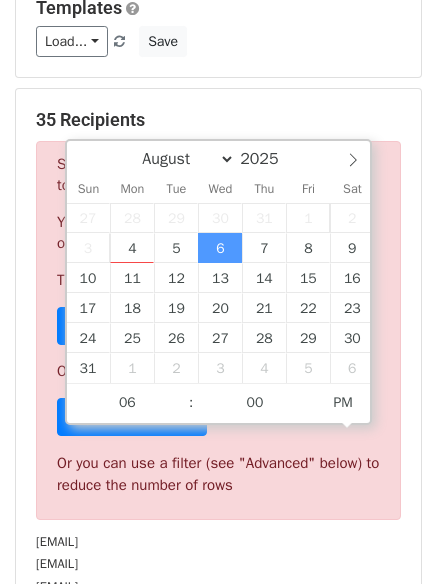 click on "Or you can use a filter (see "Advanced" below) to reduce the number of rows" at bounding box center (218, 474) 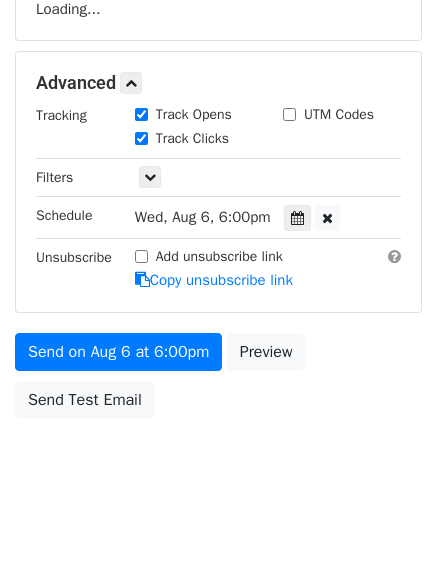 scroll, scrollTop: 357, scrollLeft: 0, axis: vertical 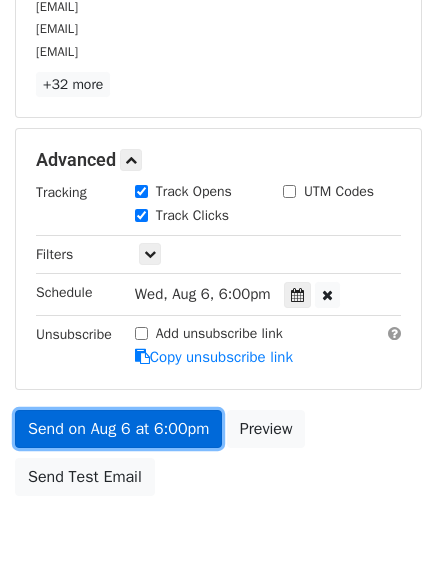 click on "Send on Aug 6 at 6:00pm" at bounding box center (118, 429) 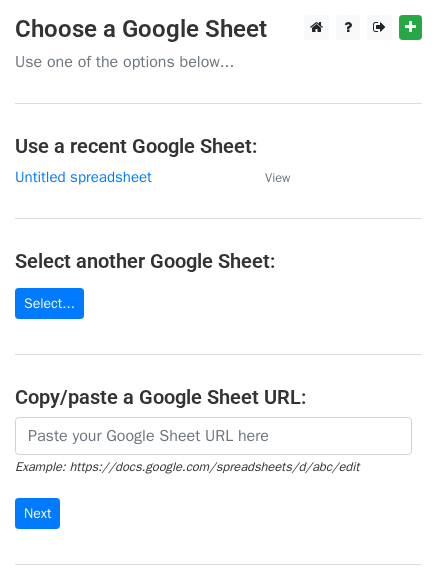 scroll, scrollTop: 0, scrollLeft: 0, axis: both 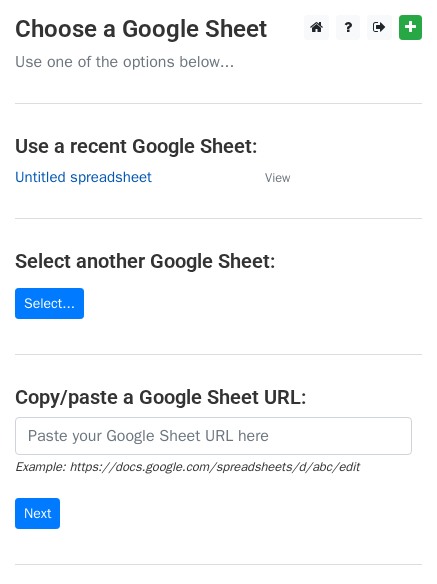 click on "Untitled spreadsheet" at bounding box center (83, 177) 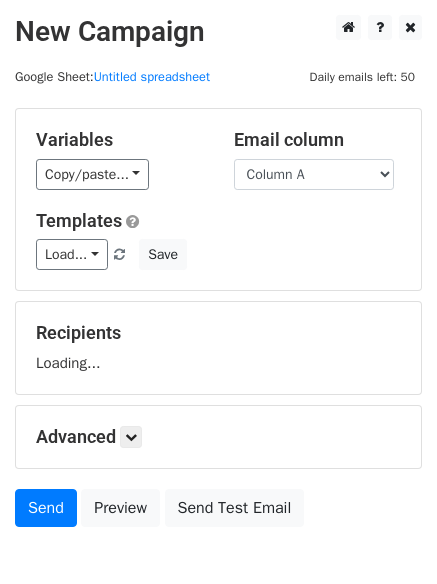 scroll, scrollTop: 0, scrollLeft: 0, axis: both 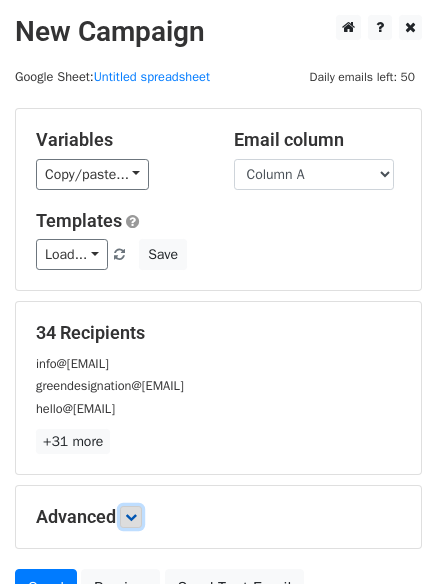 click at bounding box center (131, 517) 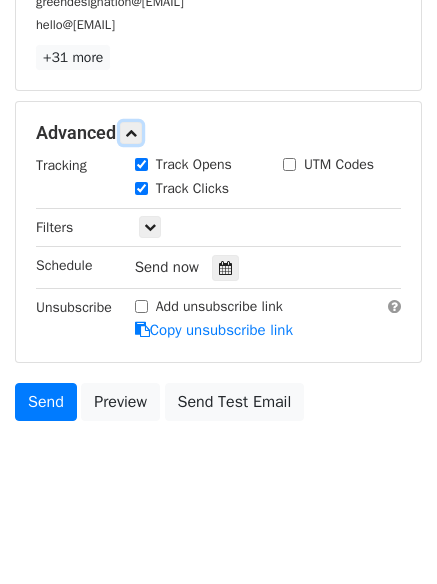 scroll, scrollTop: 389, scrollLeft: 0, axis: vertical 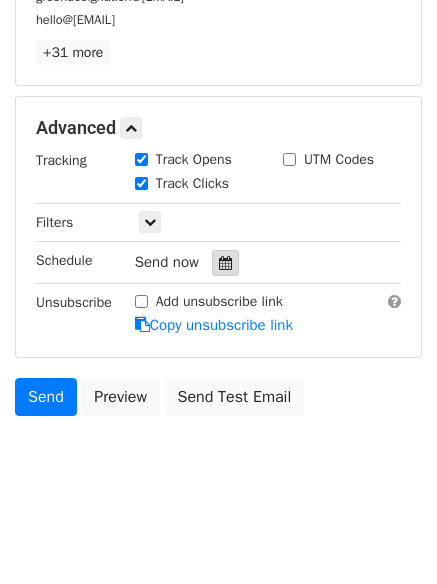 click at bounding box center (225, 263) 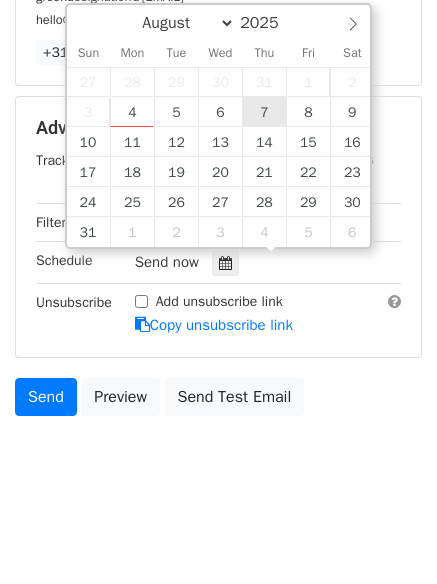 type on "2025-08-07 12:00" 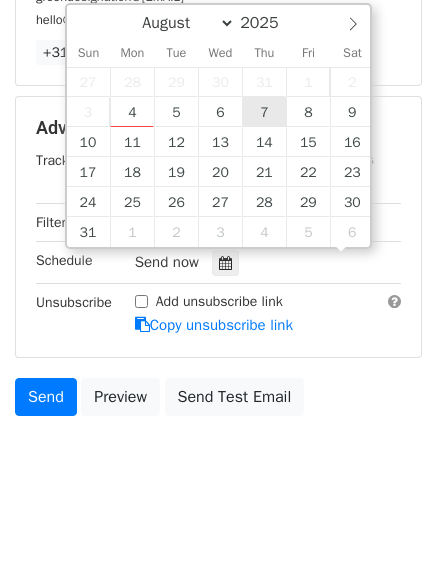 scroll, scrollTop: 1, scrollLeft: 0, axis: vertical 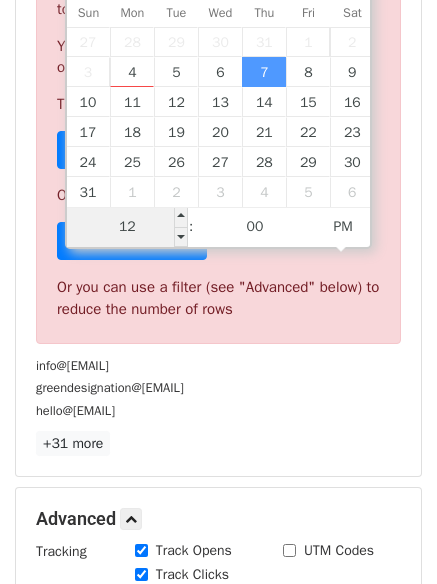 type on "7" 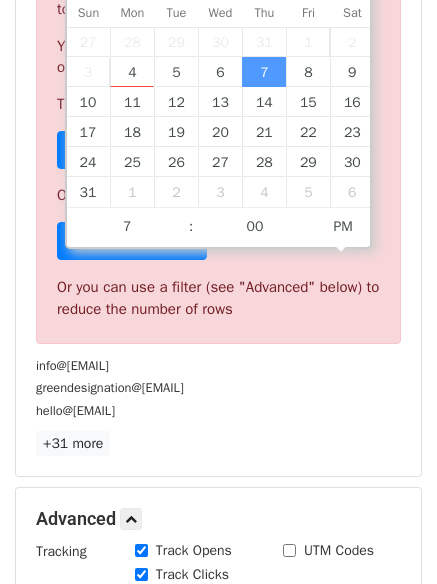 type on "2025-08-07 19:00" 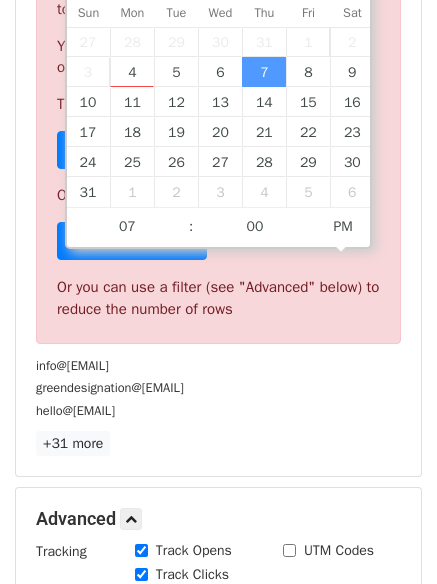 click on "34 Recipients
Sorry, you don't have enough daily email credits to send these emails.
Your current plan supports a daily maximum of  50 emails .
To send these emails, you can either:
Choose a Google Sheet with fewer rows
Or
Sign up for a plan
Or you can use a filter (see "Advanced" below) to reduce the number of rows
info@aacwaterproofing.co.uk
greendesignation@nar.realtor
hello@hulalahome.uk
+31 more
34 Recipients
×
info@aacwaterproofing.co.uk
greendesignation@nar.realtor
hello@hulalahome.uk
support@allweipower.com
info@allweipower.com
business@allweipower.com
media@allweipower.com
editor@homebuyinginstitute.com
info@hifreqecon.com
info@internationalcleantechnetwork.com
info@pdfi-sumbar.com
info@adcvietnam.net
support@adcvietnam.net
eszeto@speaking4life.com
info@bydesignlaw.com
almasacompany226@gmail.com
team@aurus.org" at bounding box center [218, 194] 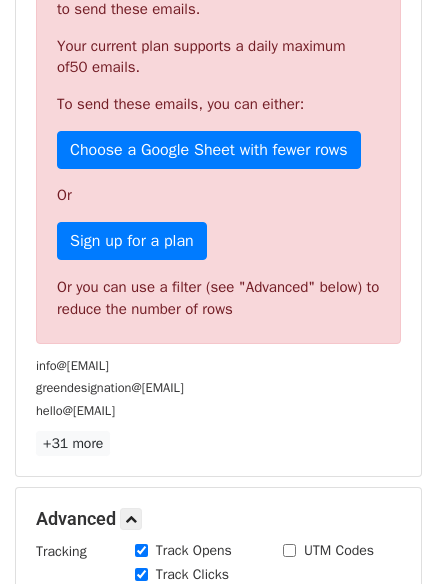 scroll, scrollTop: 357, scrollLeft: 0, axis: vertical 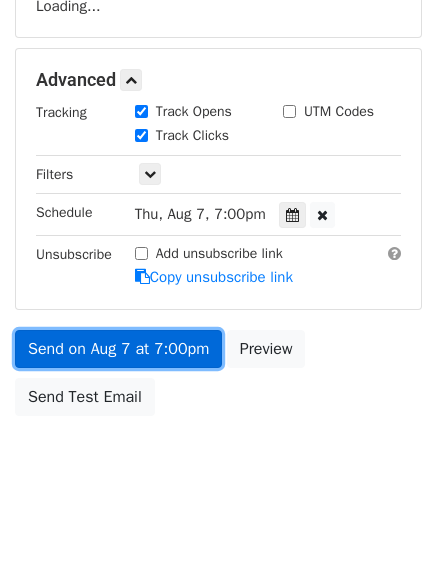 click on "Send on Aug 7 at 7:00pm" at bounding box center (118, 349) 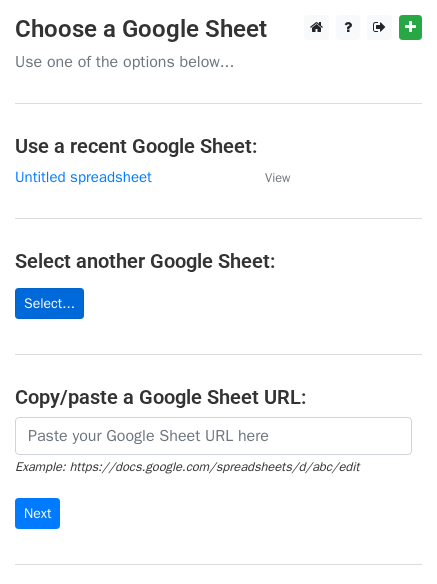 scroll, scrollTop: 0, scrollLeft: 0, axis: both 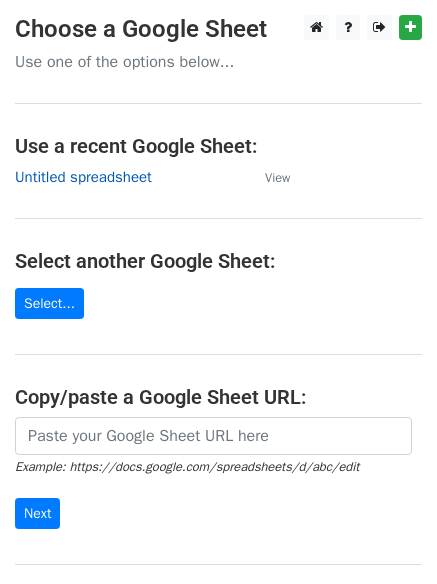 click on "Untitled spreadsheet" at bounding box center (83, 177) 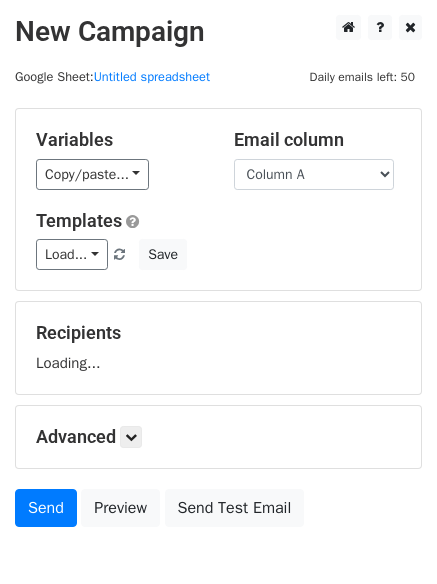 scroll, scrollTop: 0, scrollLeft: 0, axis: both 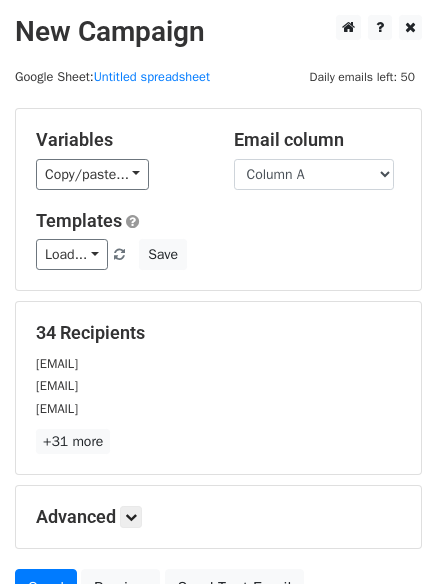 click on "Email column" at bounding box center [318, 140] 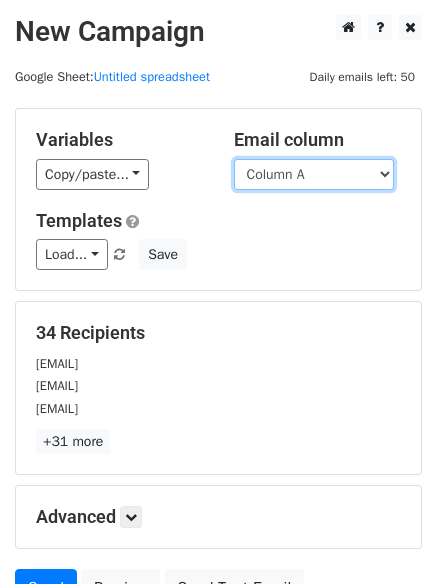click on "Column A
Column B
Column C" at bounding box center (314, 174) 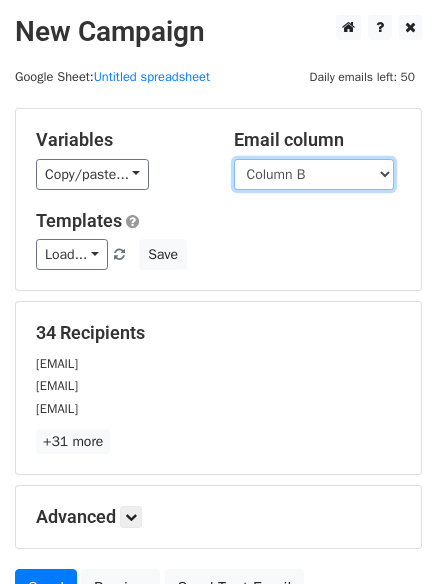 click on "Column A
Column B
Column C" at bounding box center [314, 174] 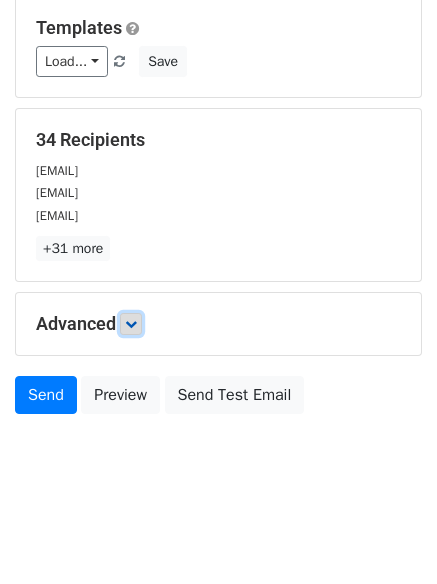 click at bounding box center (131, 324) 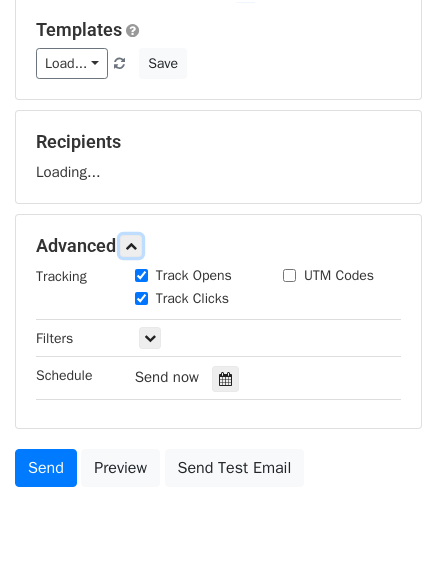 scroll, scrollTop: 193, scrollLeft: 0, axis: vertical 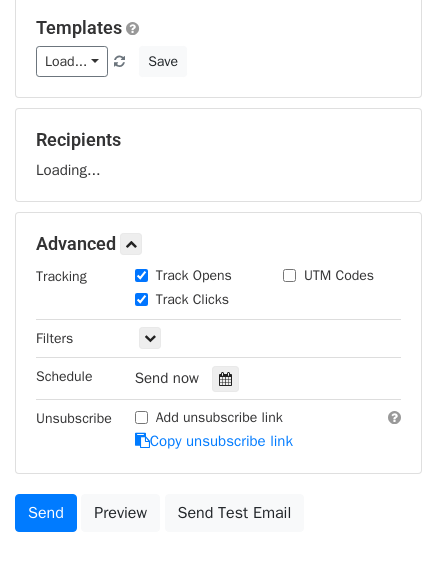 click on "Track Clicks" at bounding box center [194, 301] 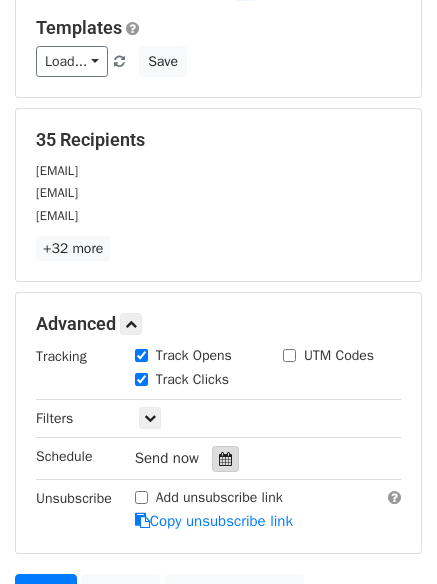 click at bounding box center [225, 459] 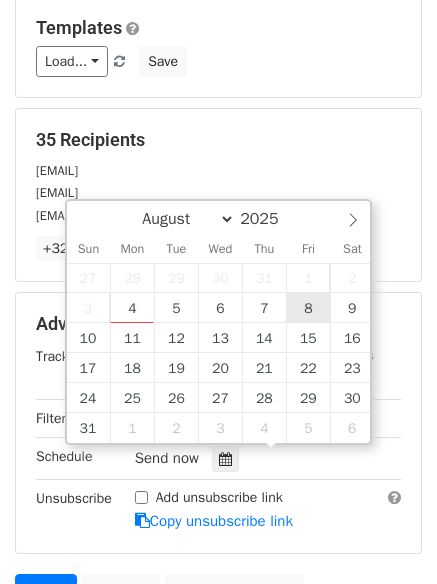 type on "2025-08-08 12:00" 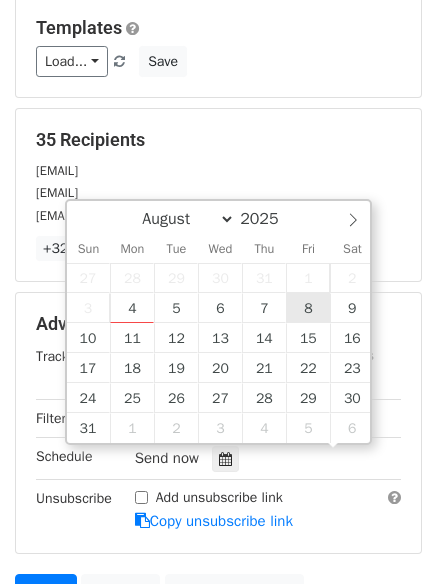 scroll, scrollTop: 1, scrollLeft: 0, axis: vertical 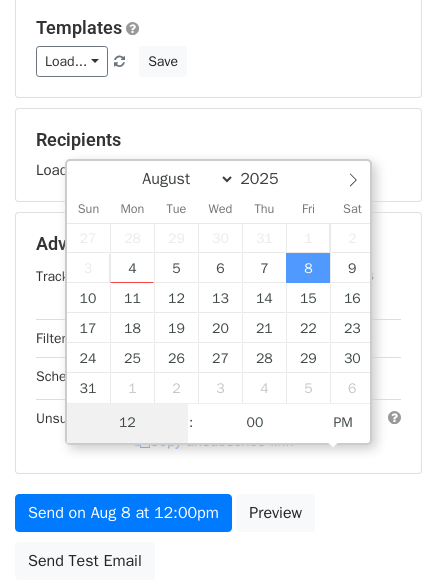 type on "8" 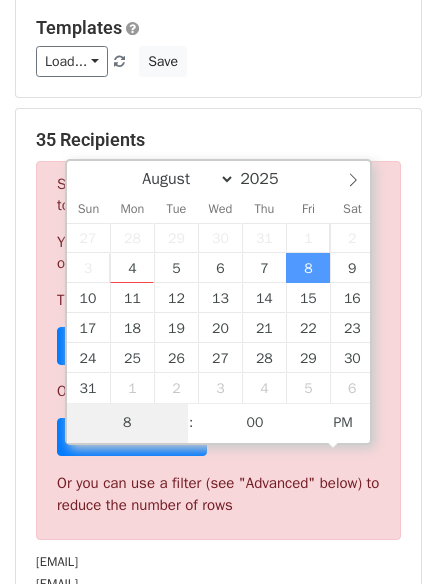 scroll, scrollTop: 493, scrollLeft: 0, axis: vertical 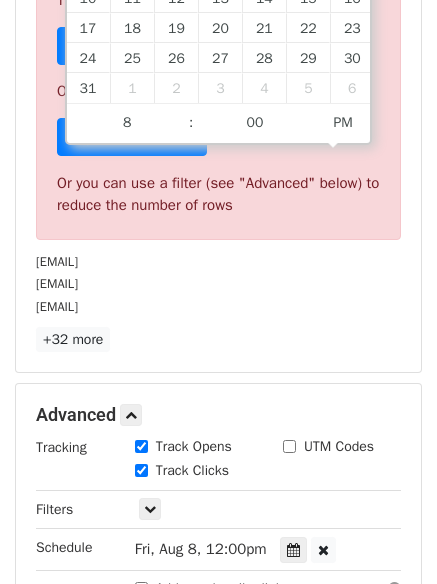 type on "2025-08-08 20:00" 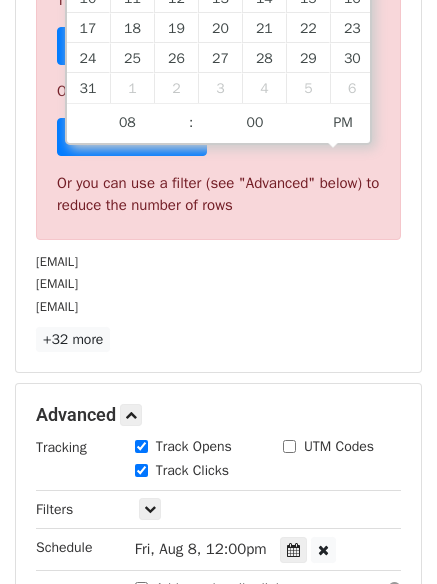 click on "+32 more" at bounding box center (218, 339) 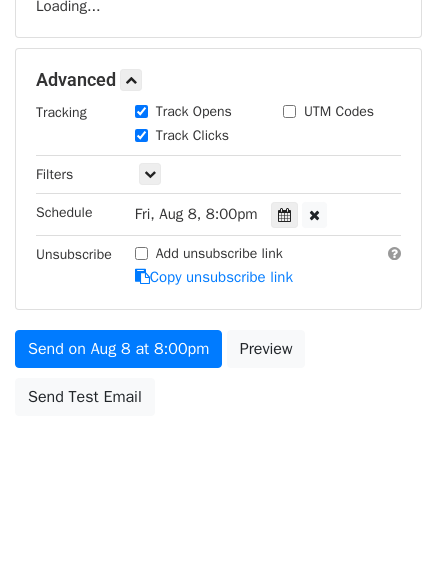 scroll, scrollTop: 437, scrollLeft: 0, axis: vertical 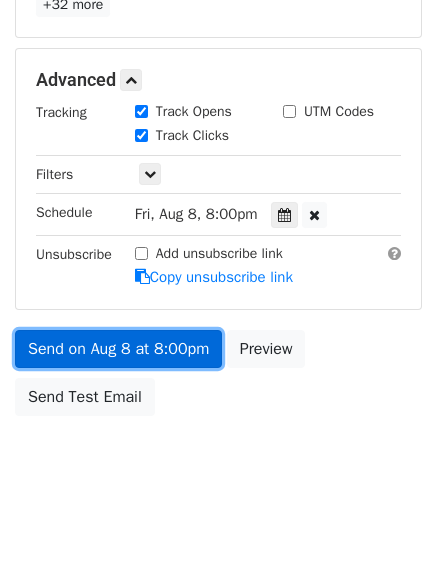 click on "Send on Aug 8 at 8:00pm" at bounding box center [118, 349] 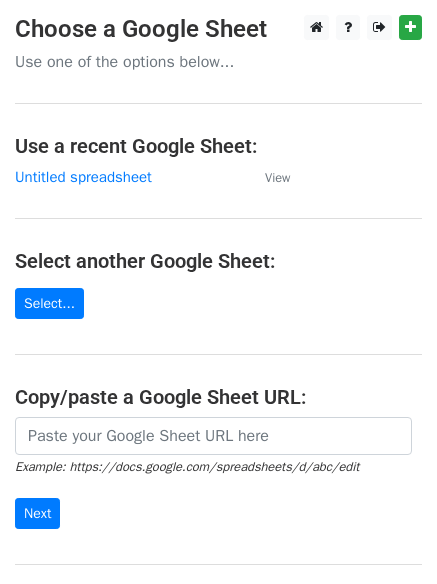 scroll, scrollTop: 0, scrollLeft: 0, axis: both 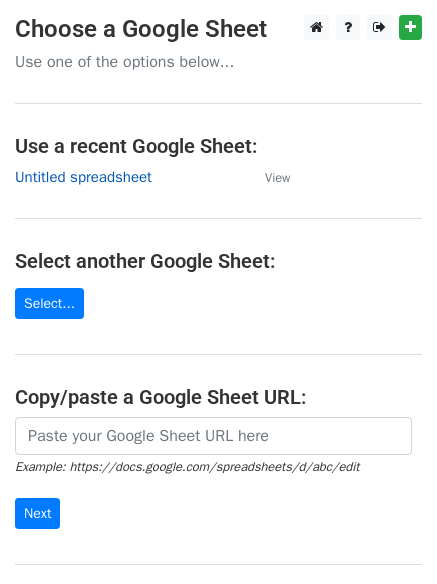click on "Untitled spreadsheet" at bounding box center (83, 177) 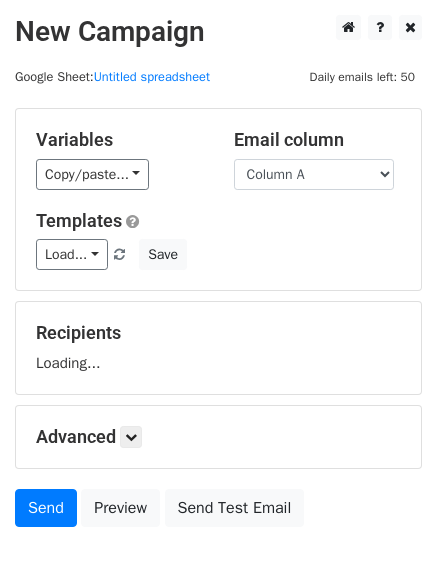 scroll, scrollTop: 0, scrollLeft: 0, axis: both 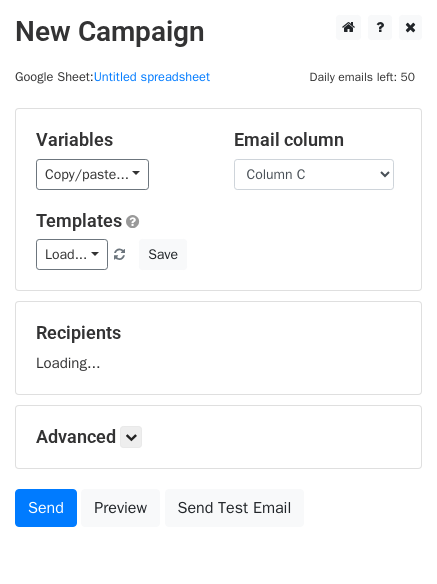 click on "Column A
Column B
Column C" at bounding box center (314, 174) 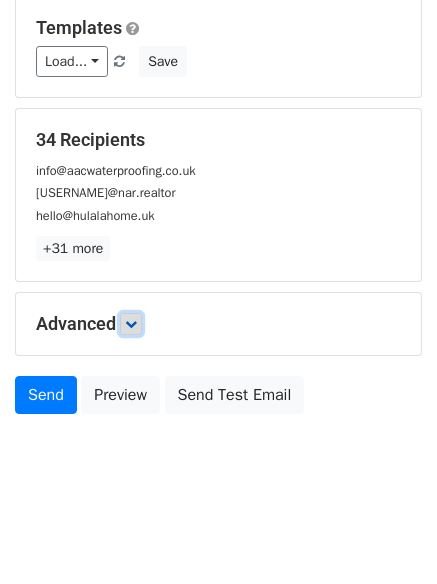 click at bounding box center (131, 324) 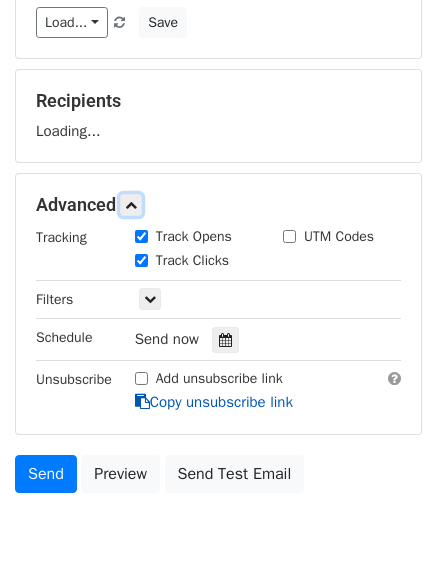 scroll, scrollTop: 263, scrollLeft: 0, axis: vertical 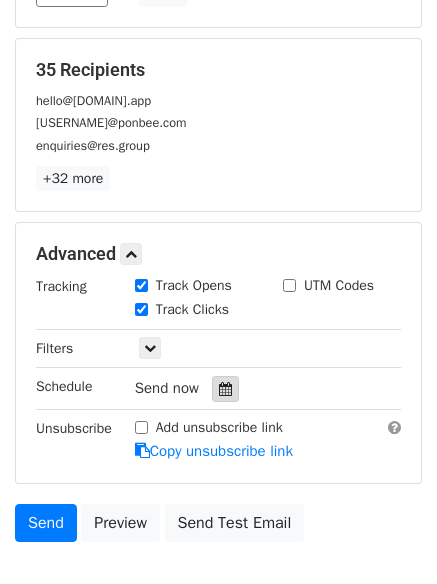 click on "Track Clicks" at bounding box center [194, 311] 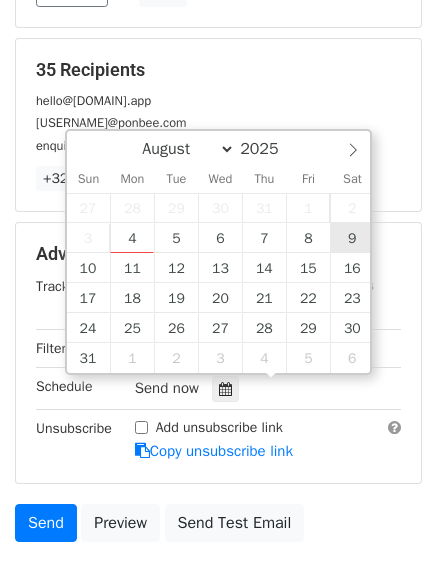 type on "2025-08-09 12:00" 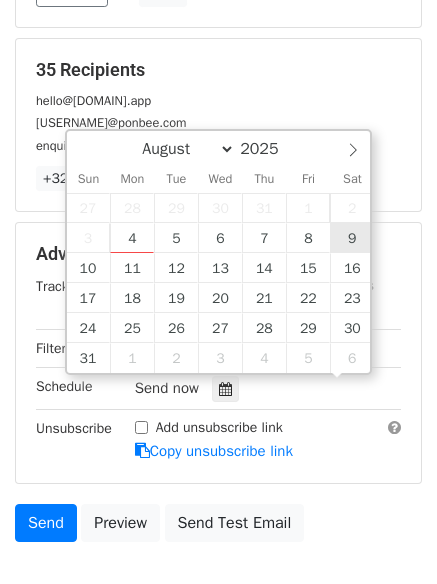 scroll, scrollTop: 1, scrollLeft: 0, axis: vertical 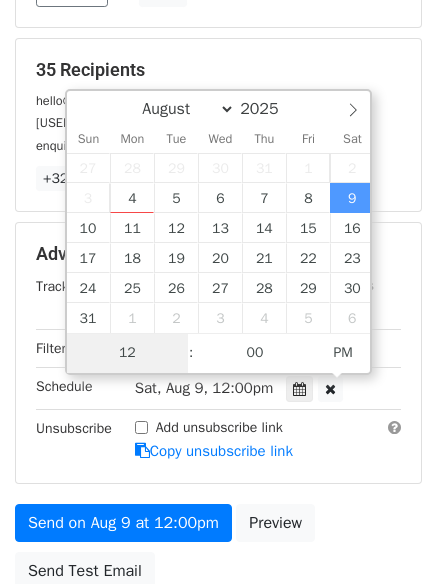 type on "9" 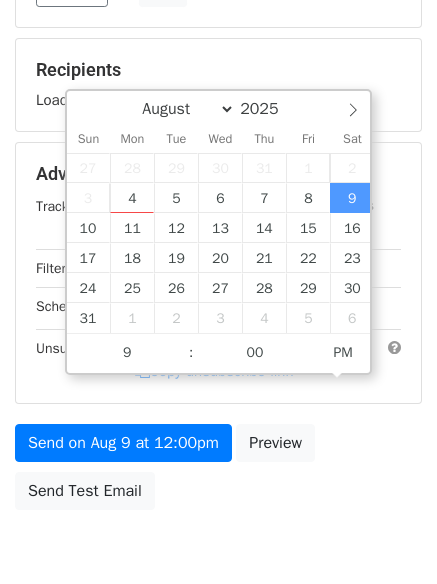 type on "2025-08-09 21:00" 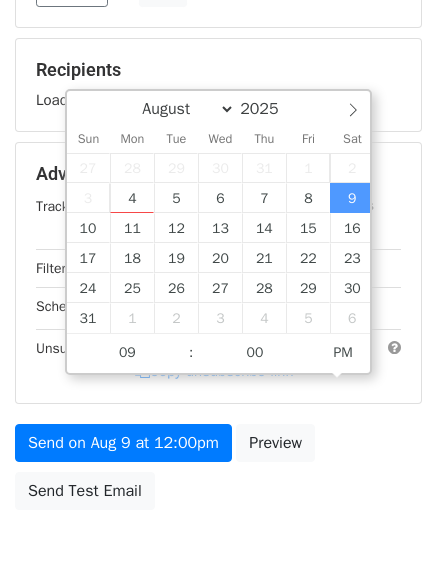 click on "Send on Aug 9 at 12:00pm
Preview
Send Test Email" at bounding box center (218, 472) 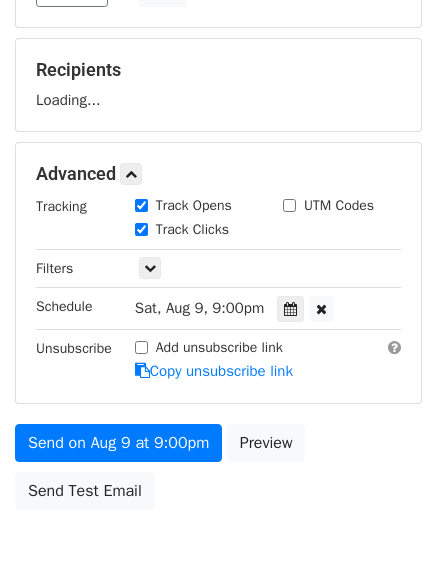 scroll, scrollTop: 357, scrollLeft: 0, axis: vertical 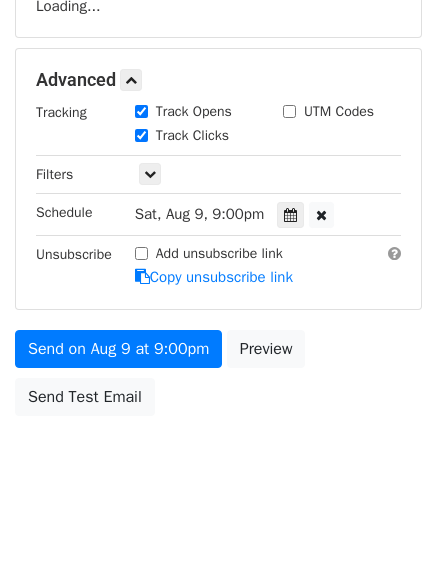 click on "Send on Aug 9 at 9:00pm
Preview
Send Test Email" at bounding box center (218, 378) 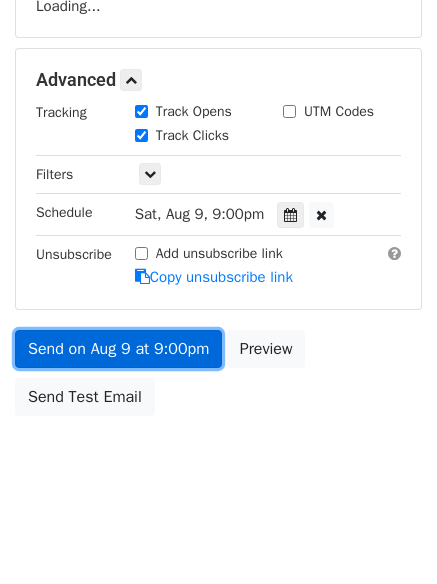 click on "Send on Aug 9 at 9:00pm" at bounding box center [118, 349] 